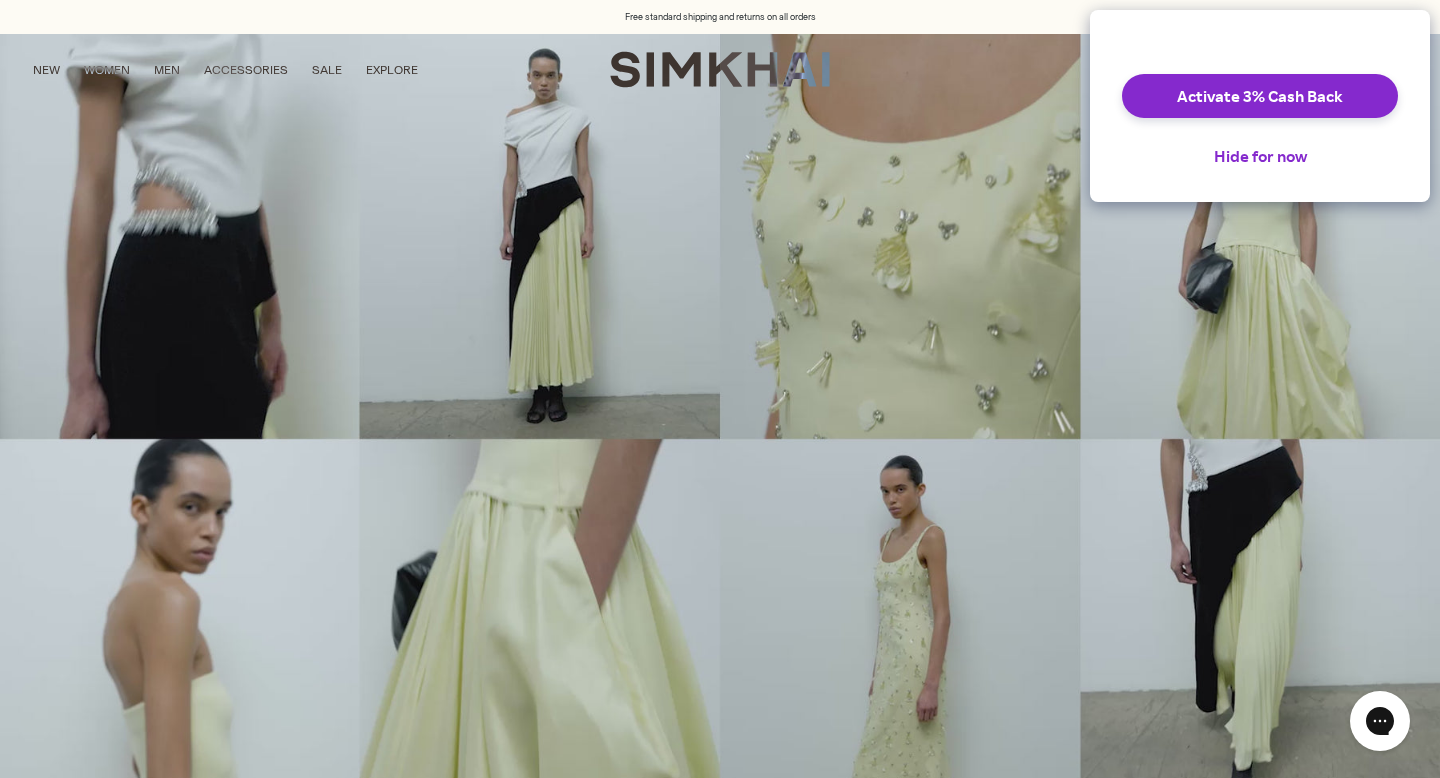 scroll, scrollTop: 0, scrollLeft: 0, axis: both 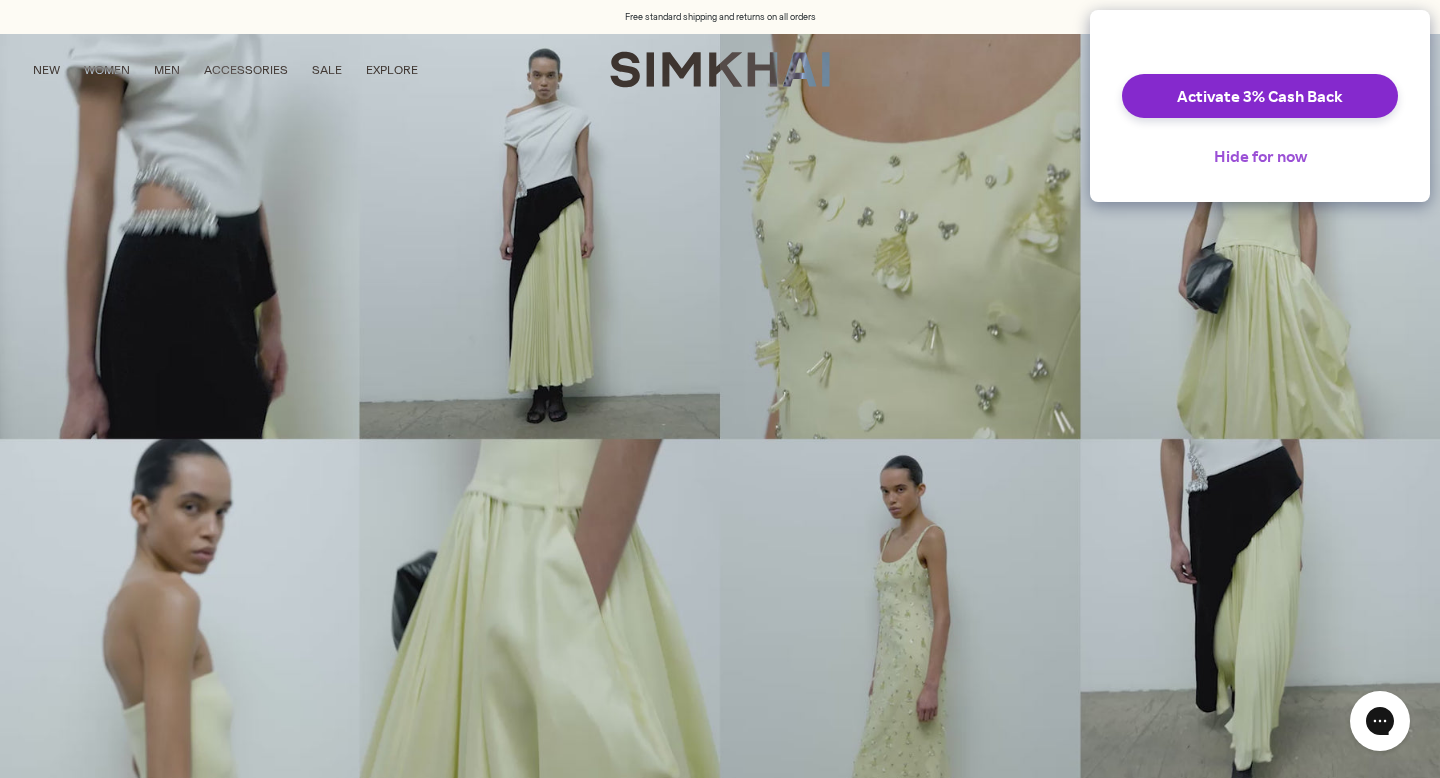 click on "Hide for now" at bounding box center [1260, 156] 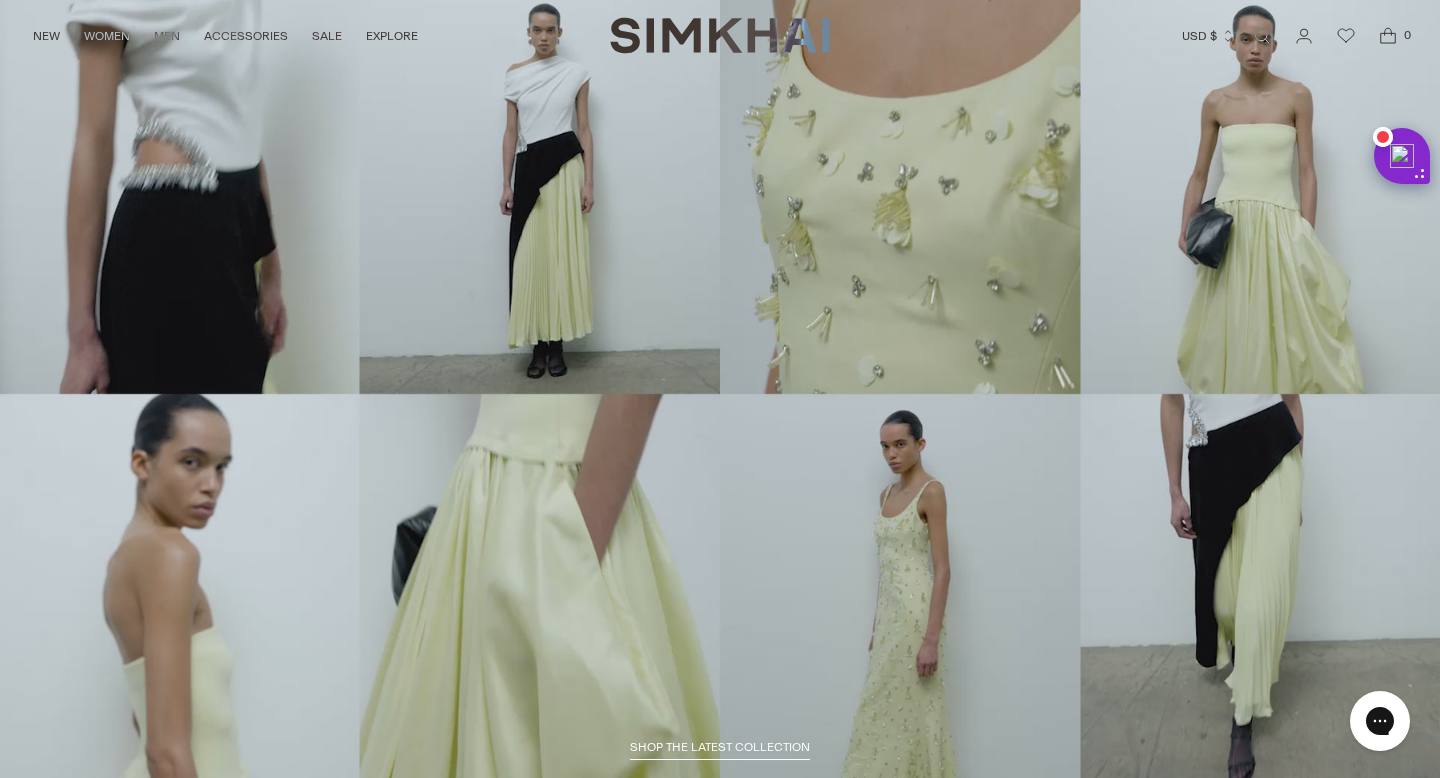 scroll, scrollTop: 0, scrollLeft: 0, axis: both 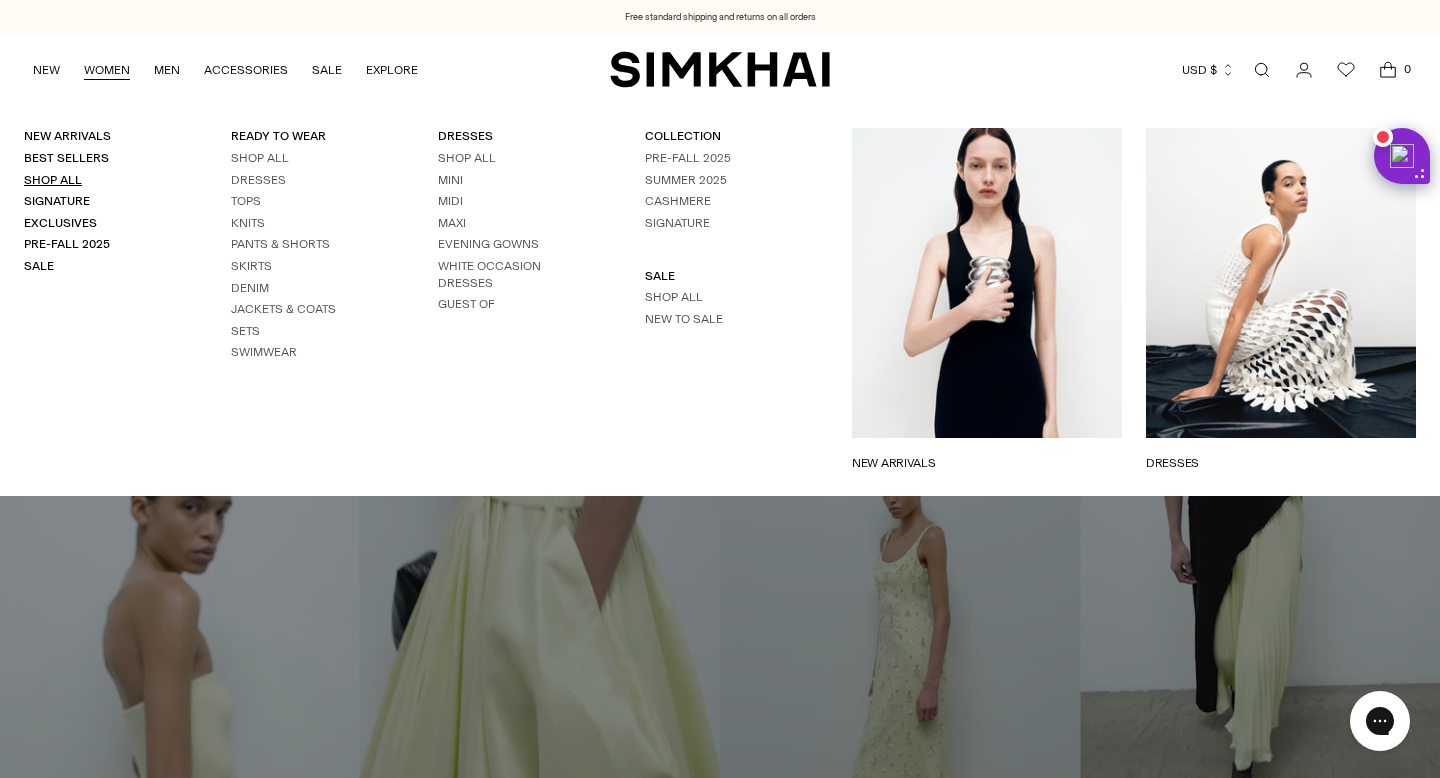 click on "Shop All" at bounding box center [53, 180] 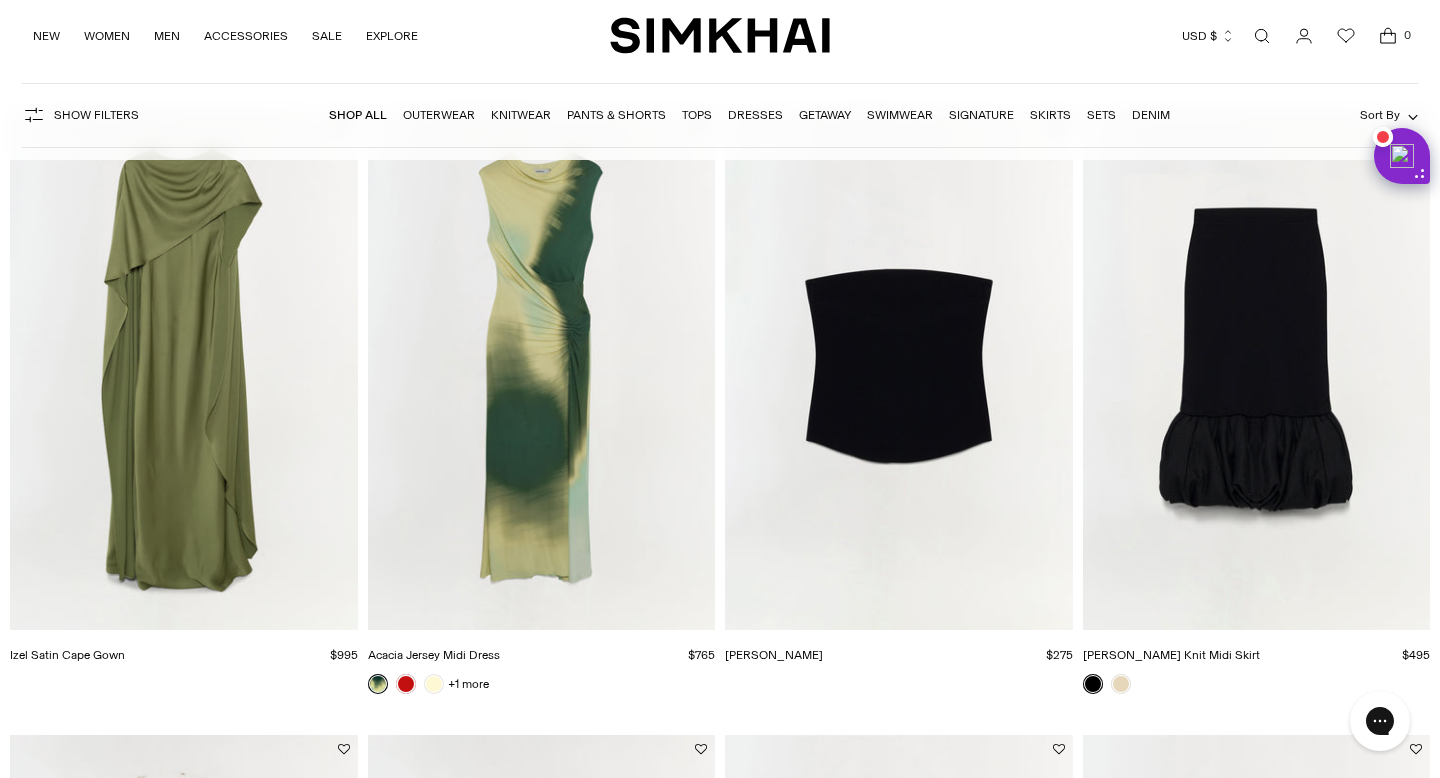 scroll, scrollTop: 868, scrollLeft: 0, axis: vertical 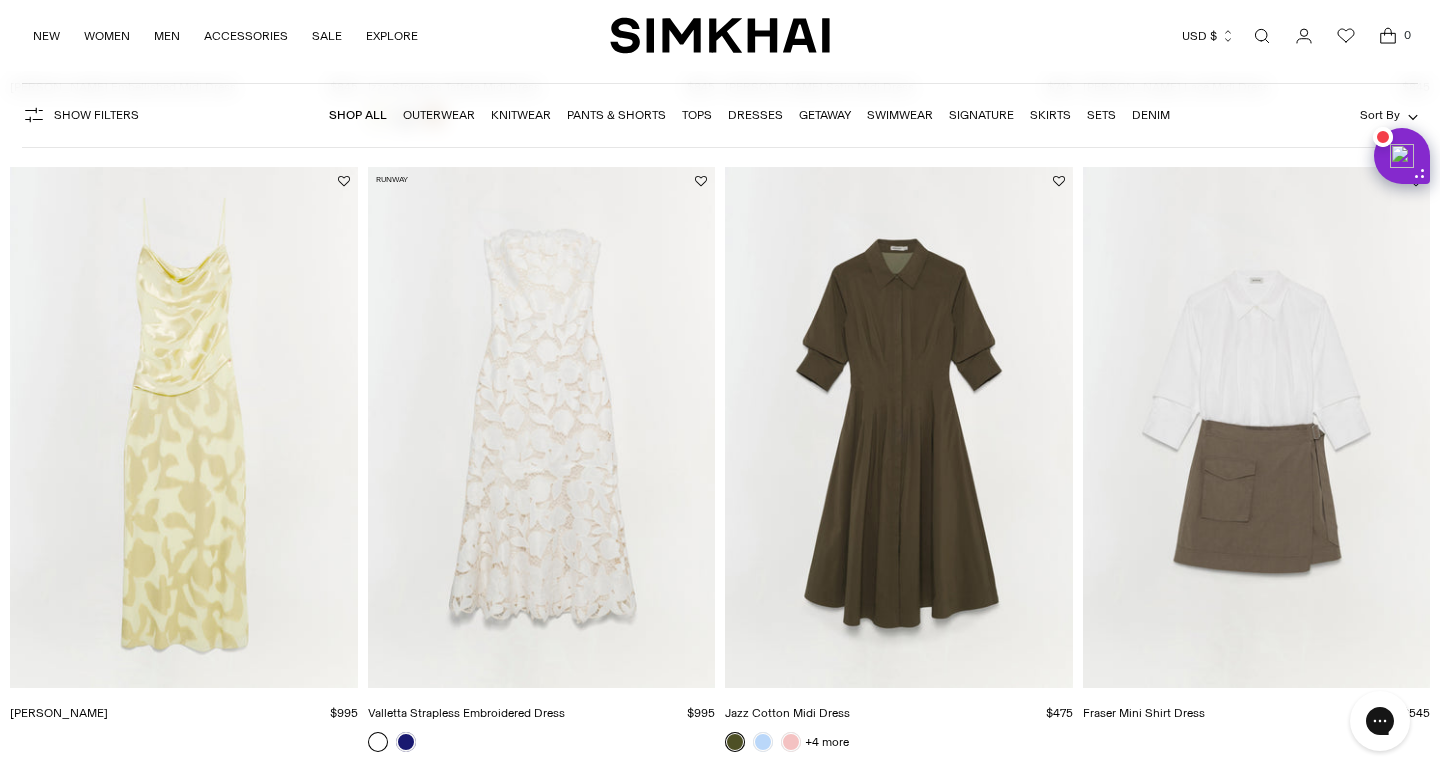 click at bounding box center [0, 0] 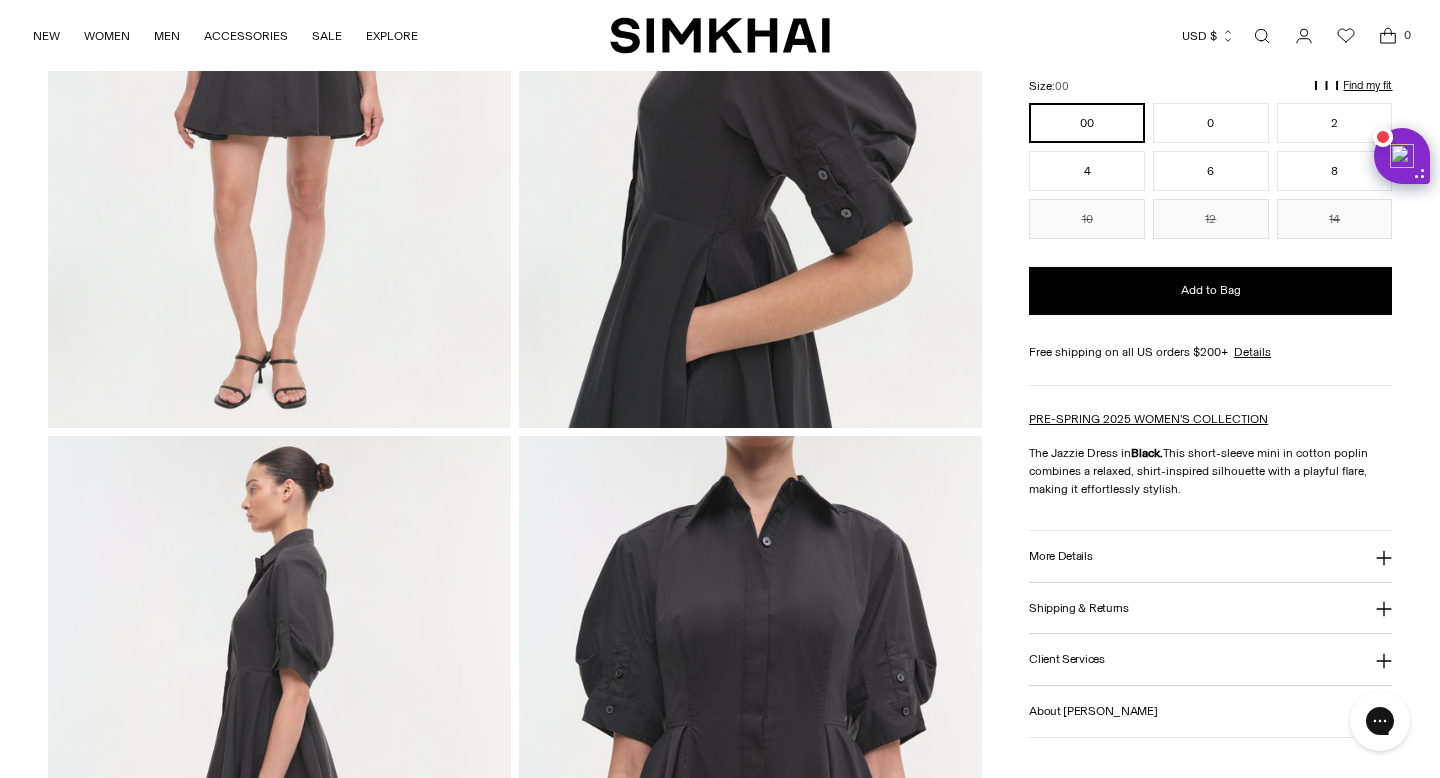 scroll, scrollTop: 415, scrollLeft: 0, axis: vertical 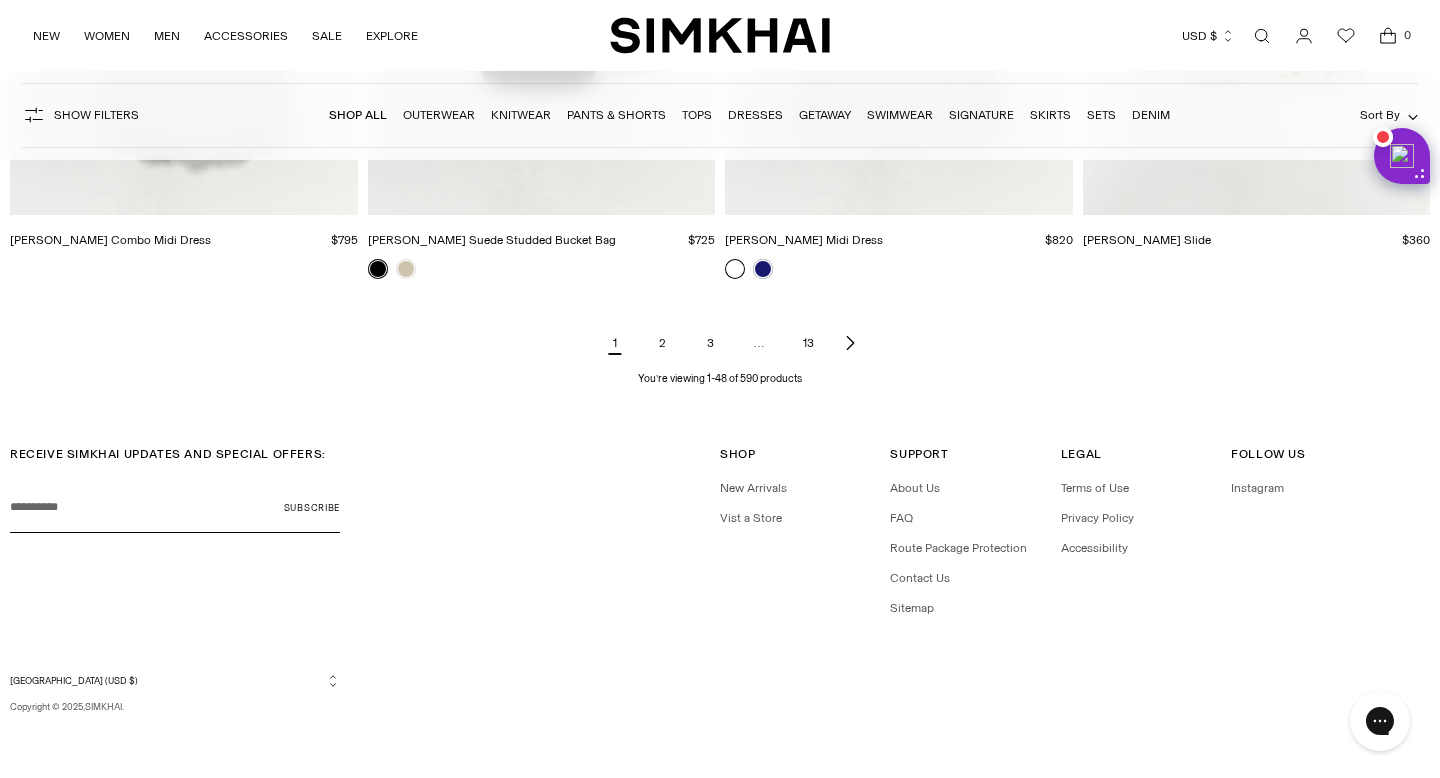 click on "2" at bounding box center (663, 343) 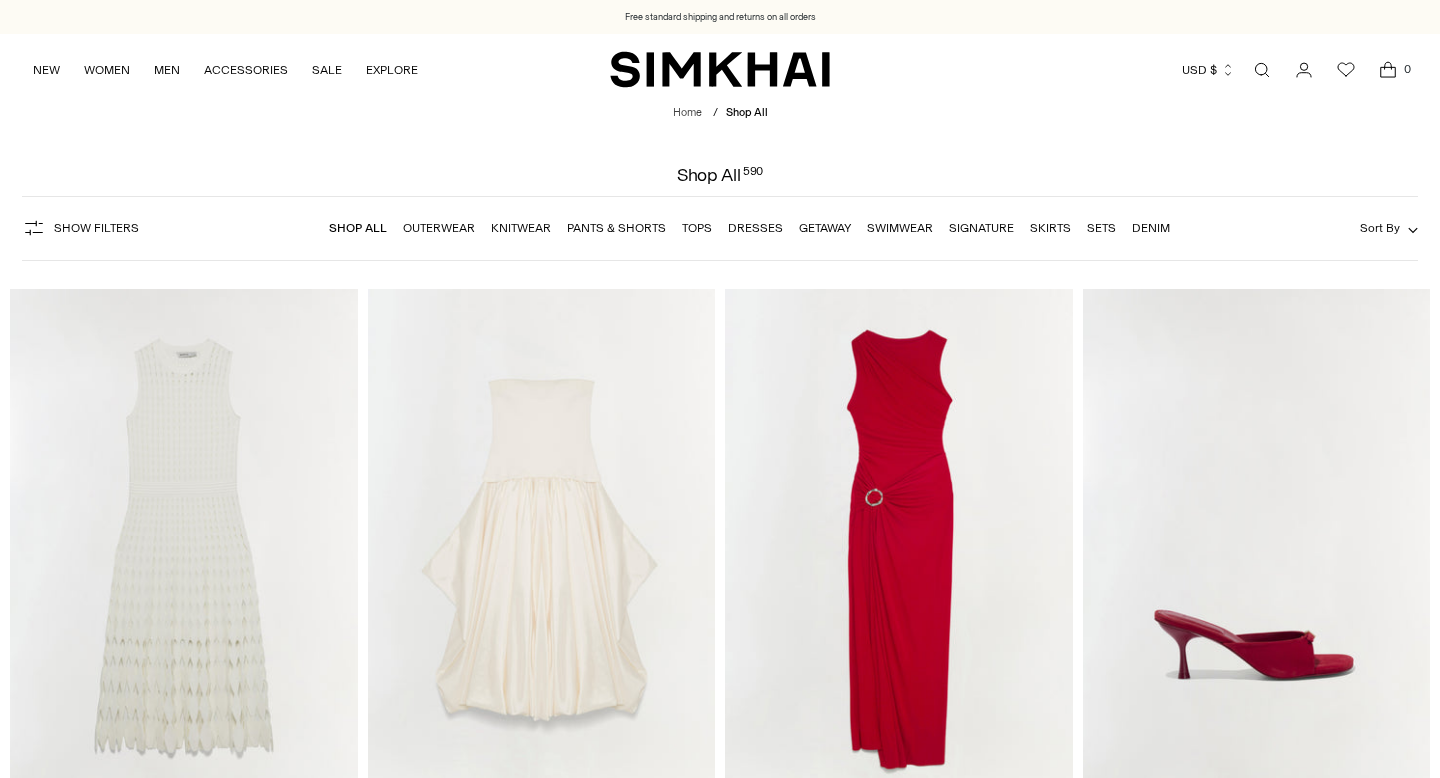 scroll, scrollTop: 0, scrollLeft: 0, axis: both 